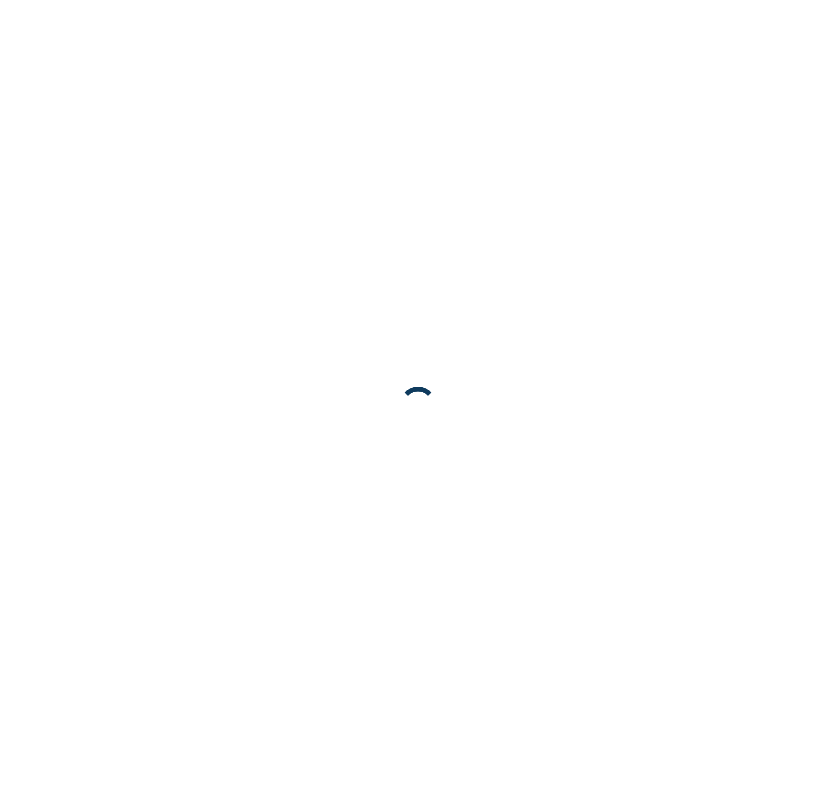scroll, scrollTop: 0, scrollLeft: 0, axis: both 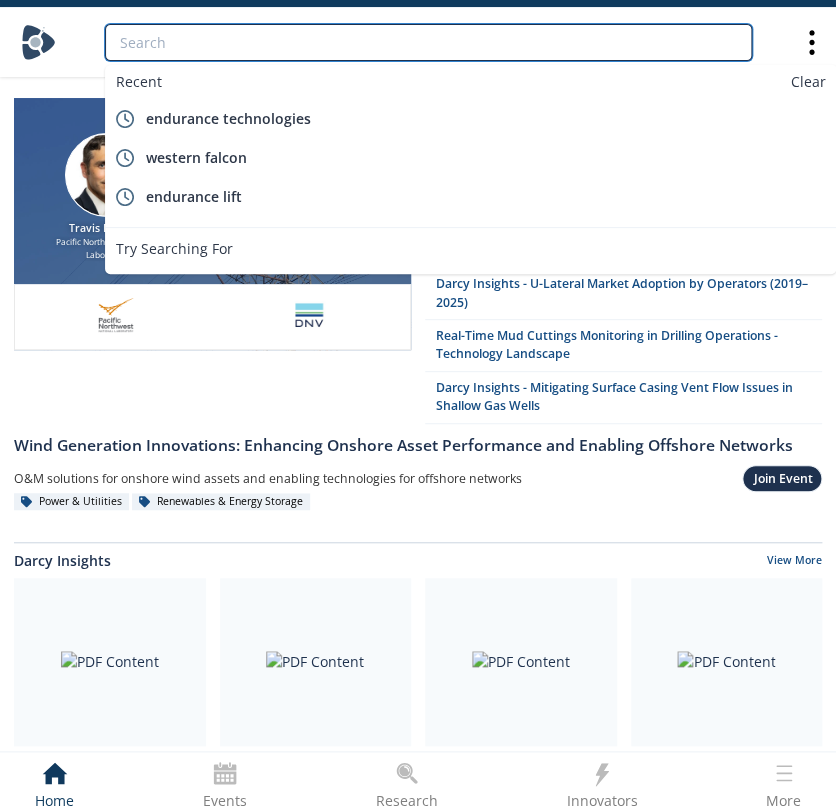 click at bounding box center [428, 42] 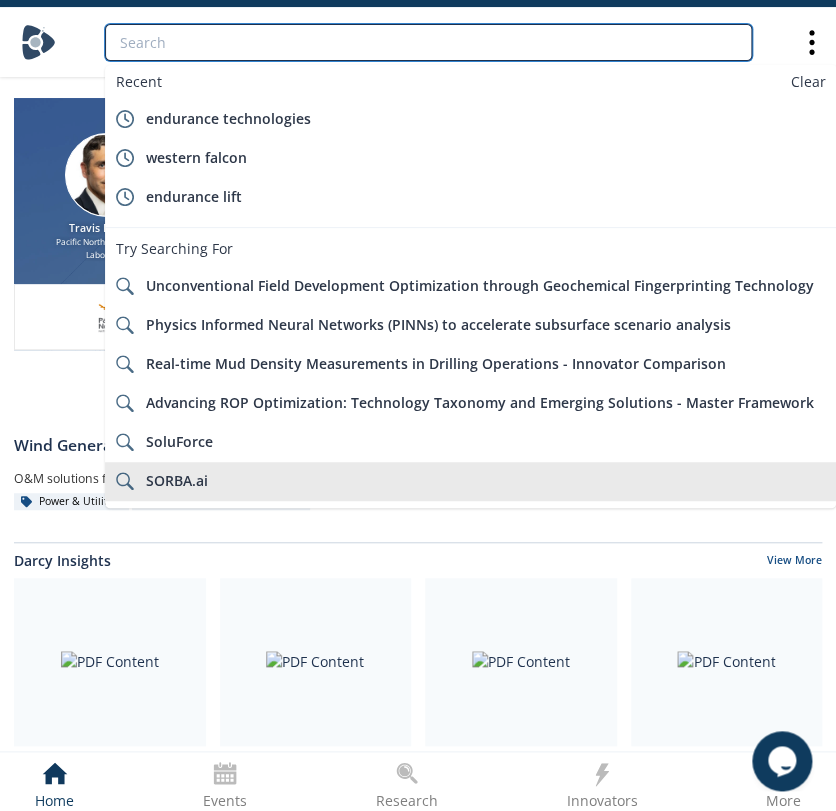 scroll, scrollTop: 0, scrollLeft: 0, axis: both 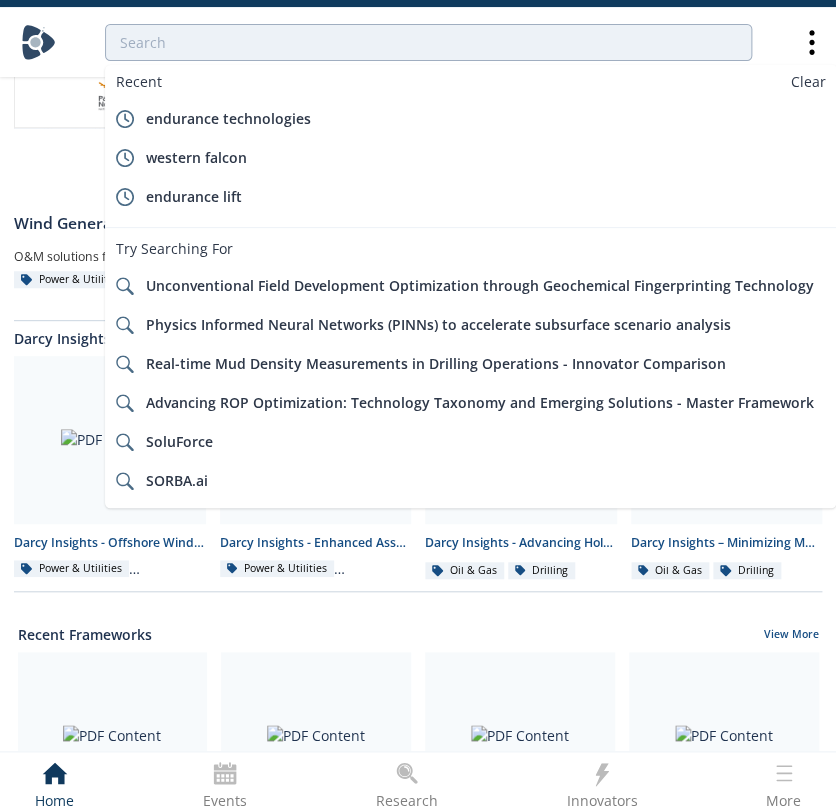 drag, startPoint x: 676, startPoint y: 628, endPoint x: 660, endPoint y: 624, distance: 16.492422 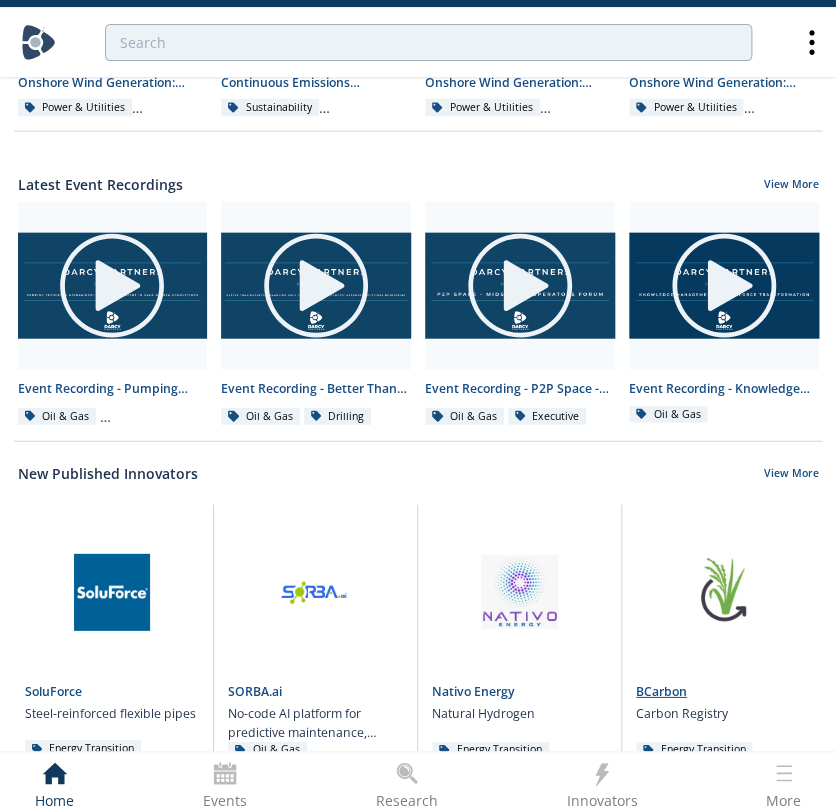 scroll, scrollTop: 990, scrollLeft: 0, axis: vertical 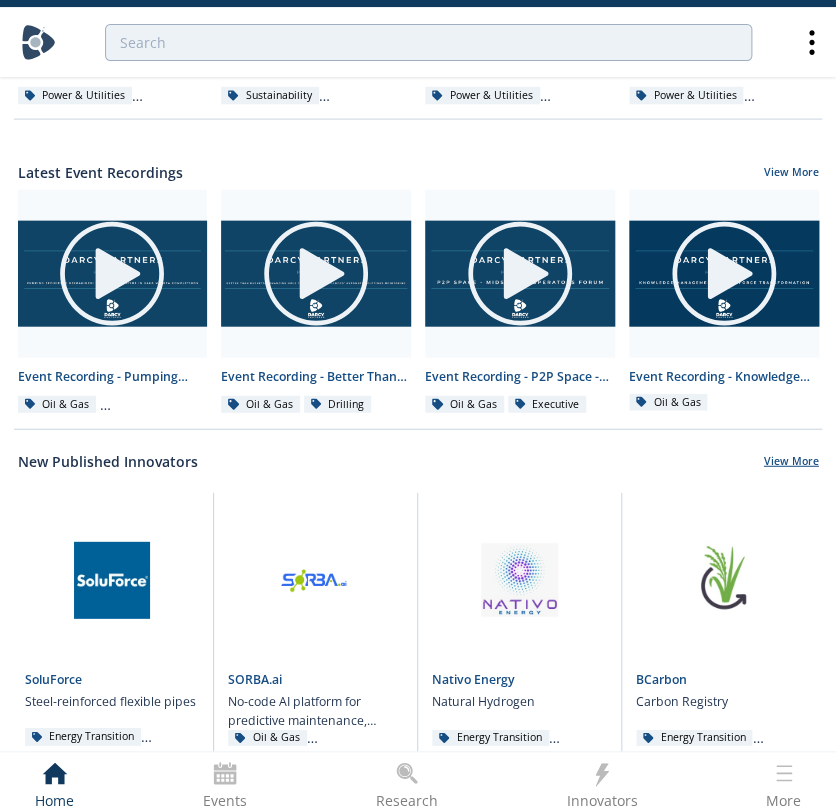 click on "View More" at bounding box center [791, 463] 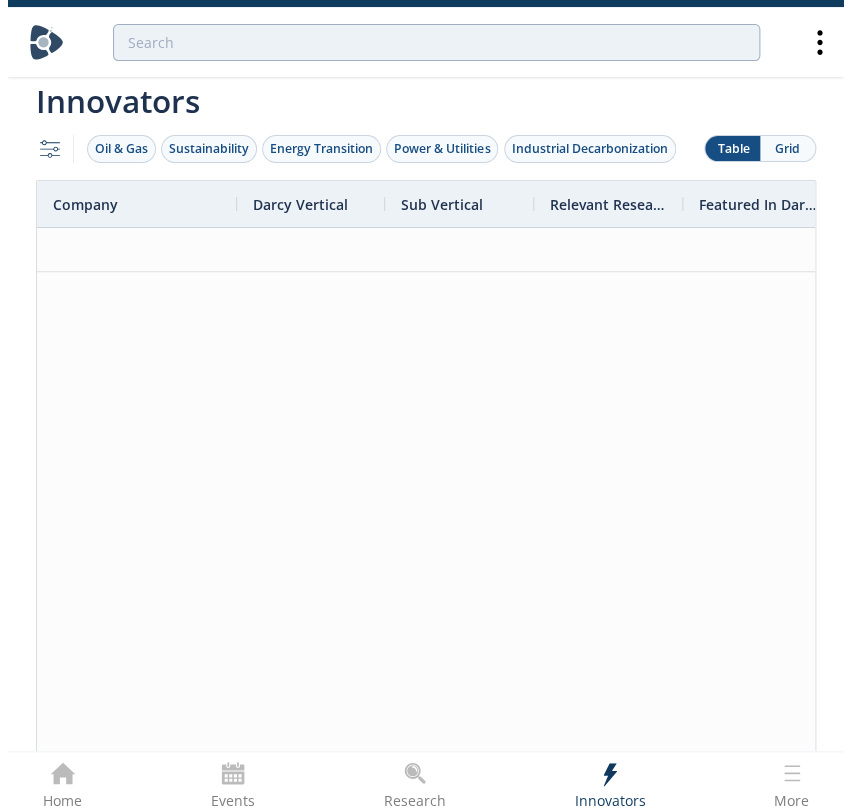 scroll, scrollTop: 0, scrollLeft: 0, axis: both 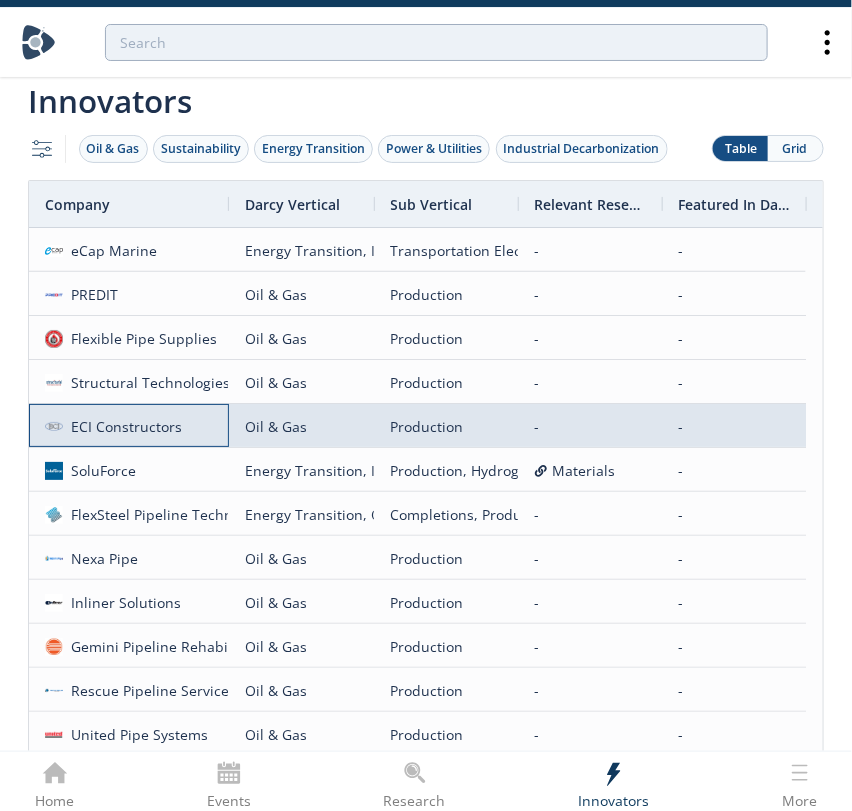 drag, startPoint x: 113, startPoint y: 425, endPoint x: 55, endPoint y: 416, distance: 58.694122 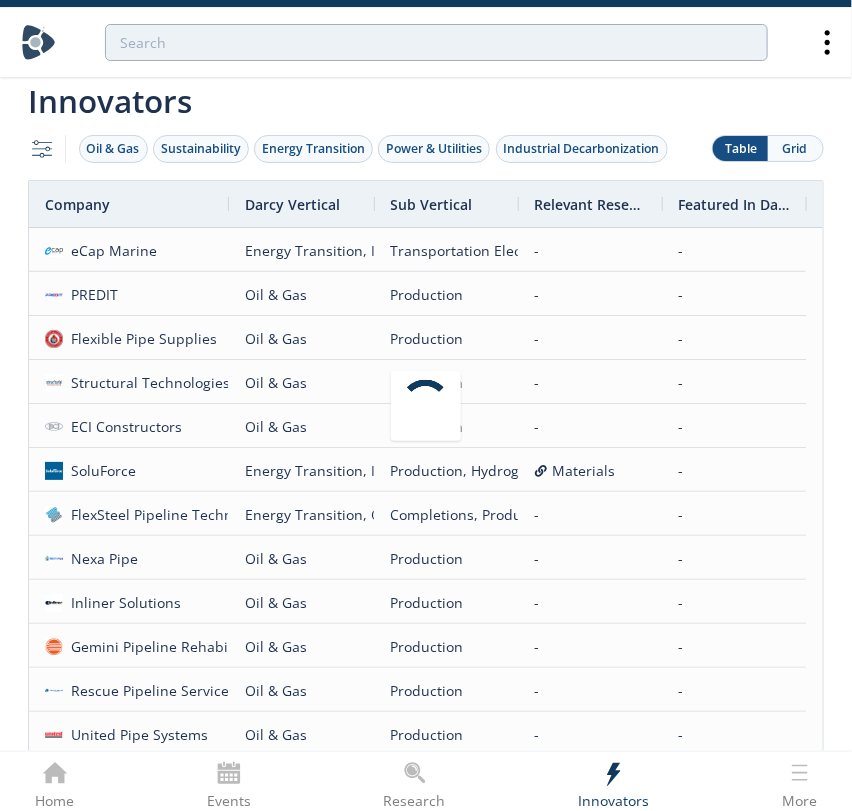 click at bounding box center (426, 405) 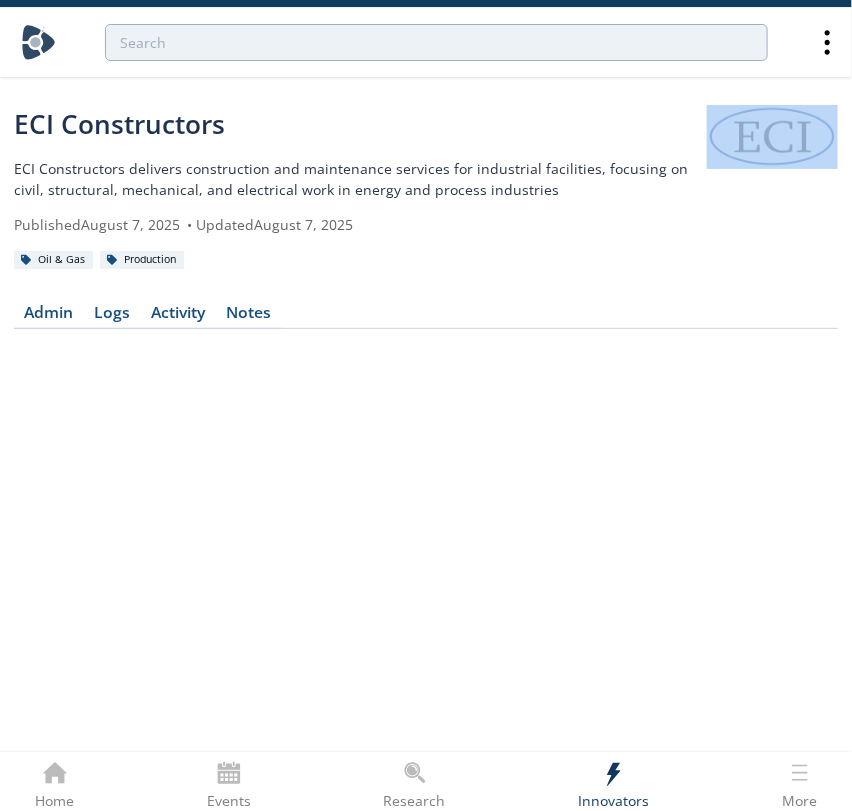 drag, startPoint x: 841, startPoint y: 130, endPoint x: 712, endPoint y: 126, distance: 129.062 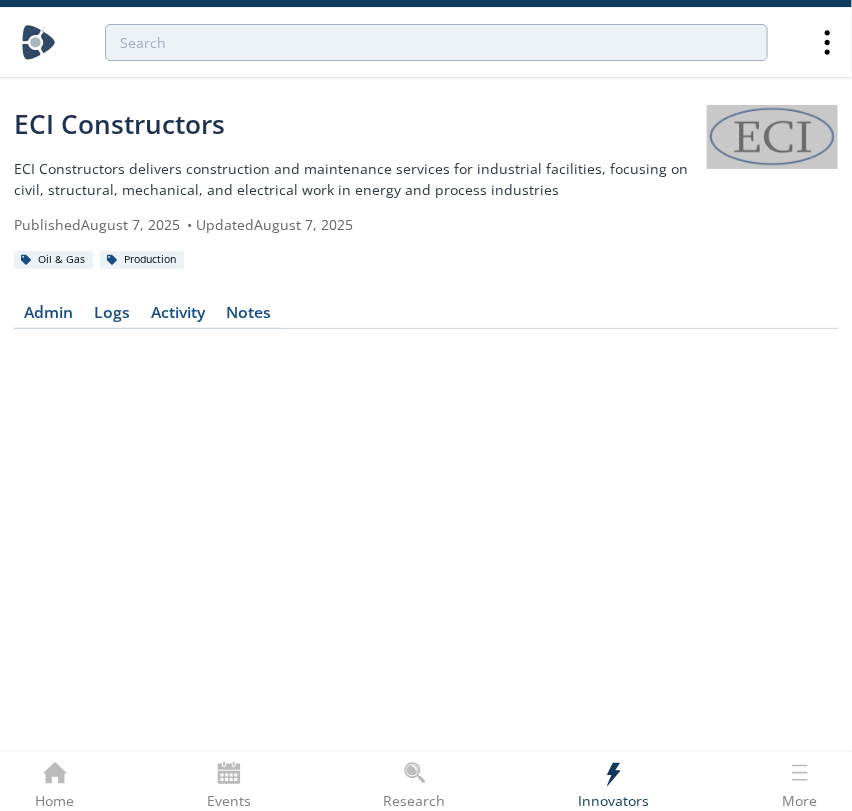 click on "ECI Constructors delivers construction and maintenance services for industrial facilities, focusing on civil, structural, mechanical, and electrical work in energy and process industries" at bounding box center [360, 179] 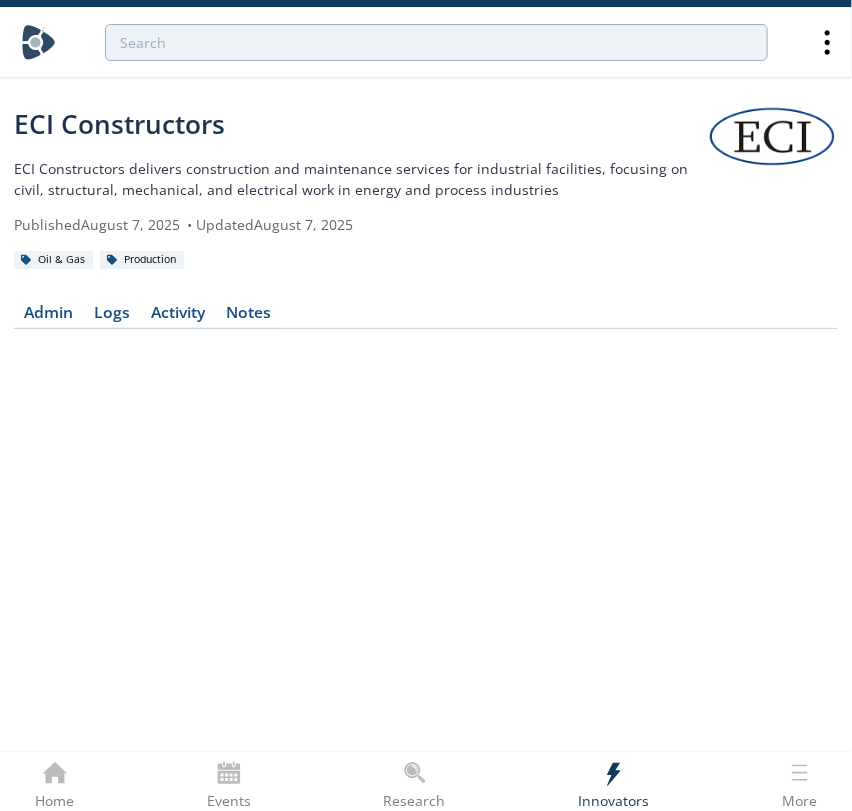 drag, startPoint x: 785, startPoint y: 150, endPoint x: 824, endPoint y: 243, distance: 100.84642 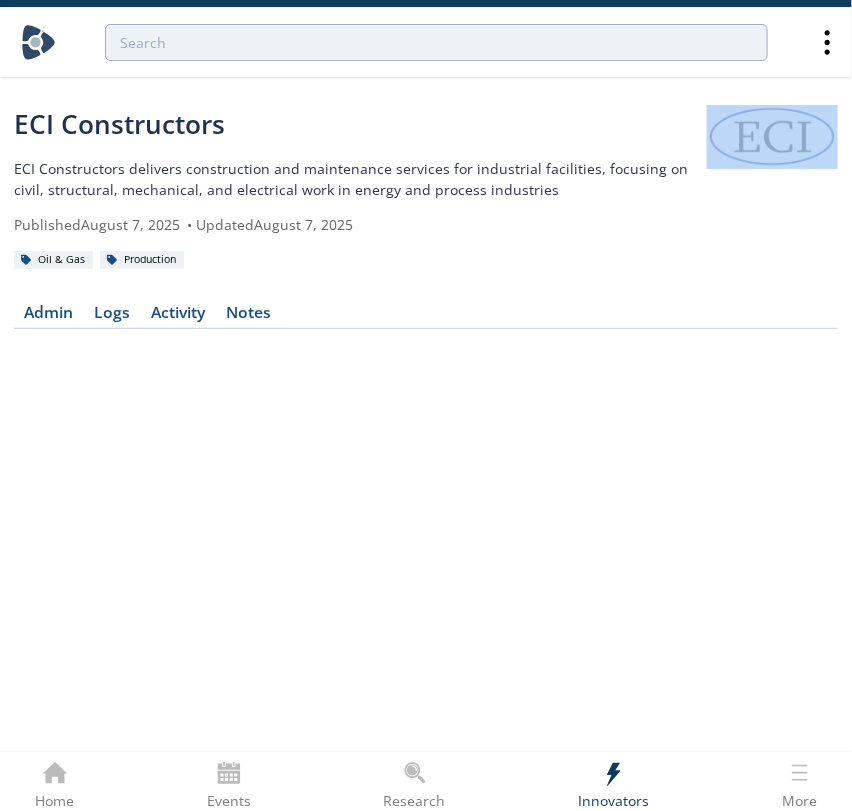 drag, startPoint x: 839, startPoint y: 122, endPoint x: 730, endPoint y: 131, distance: 109.370926 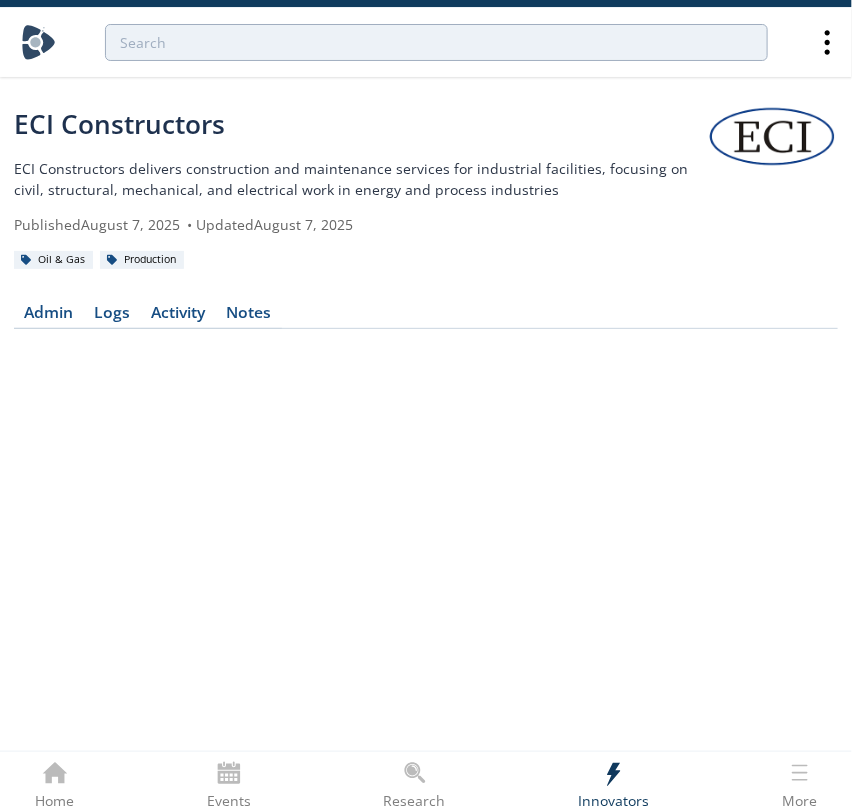 click on "Published August 7, 2025 • Updated August 7, 2025" at bounding box center (360, 224) 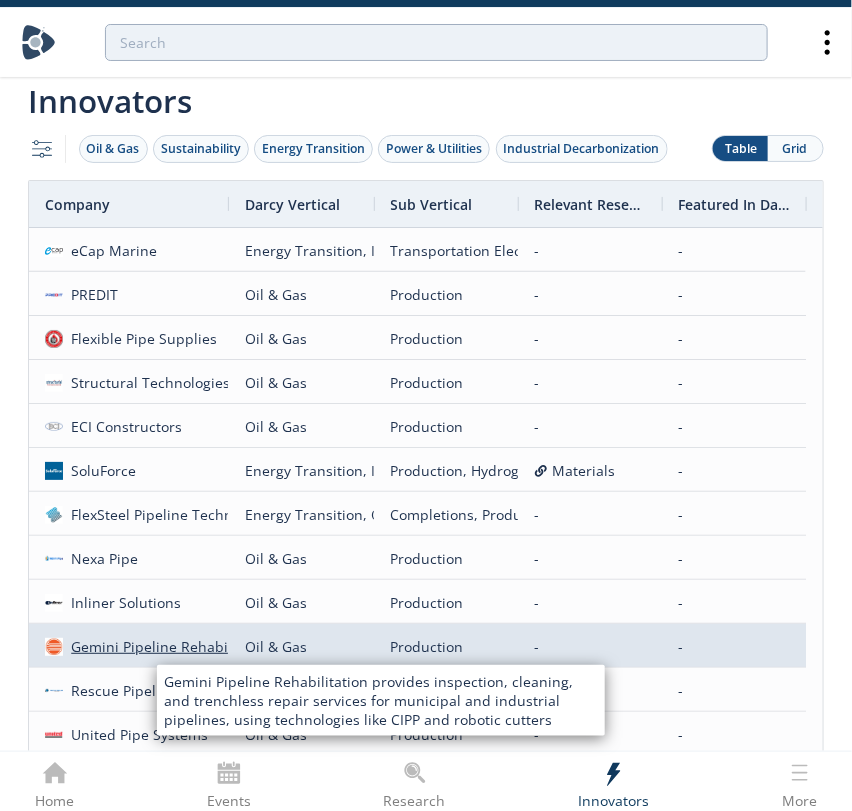 click on "Gemini Pipeline Rehabilitation" at bounding box center (169, 646) 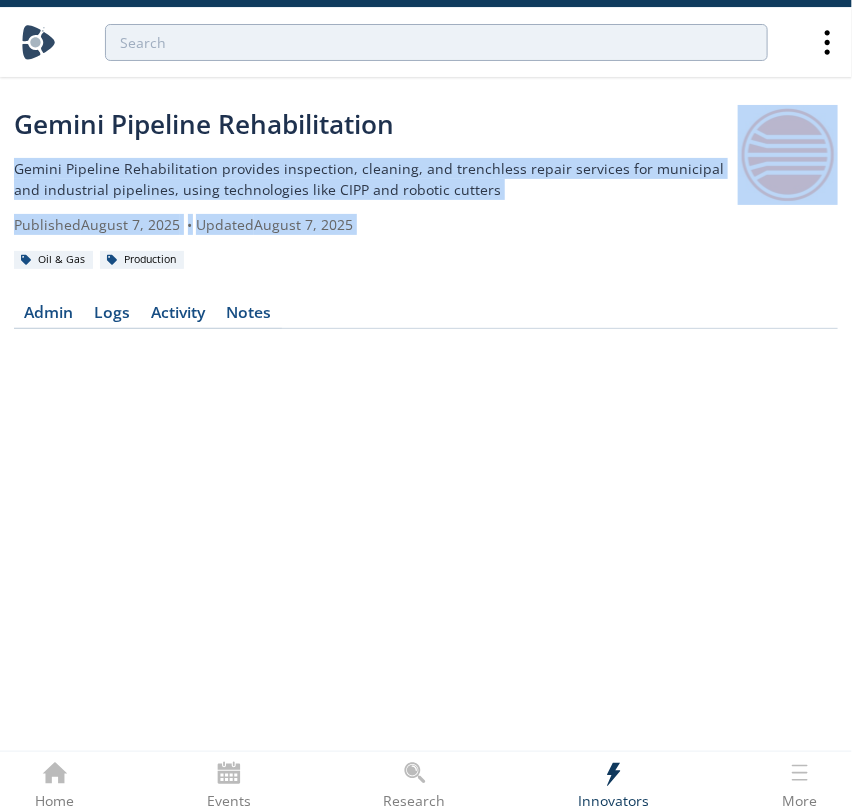 drag, startPoint x: 839, startPoint y: 134, endPoint x: 763, endPoint y: 138, distance: 76.105194 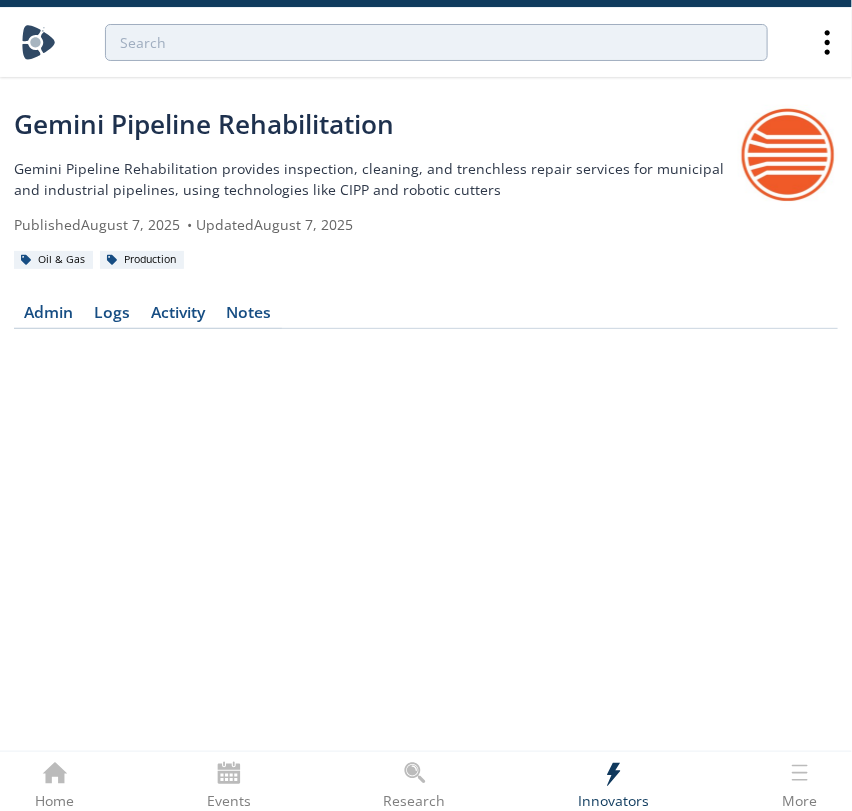drag, startPoint x: 719, startPoint y: 257, endPoint x: 732, endPoint y: 248, distance: 15.811388 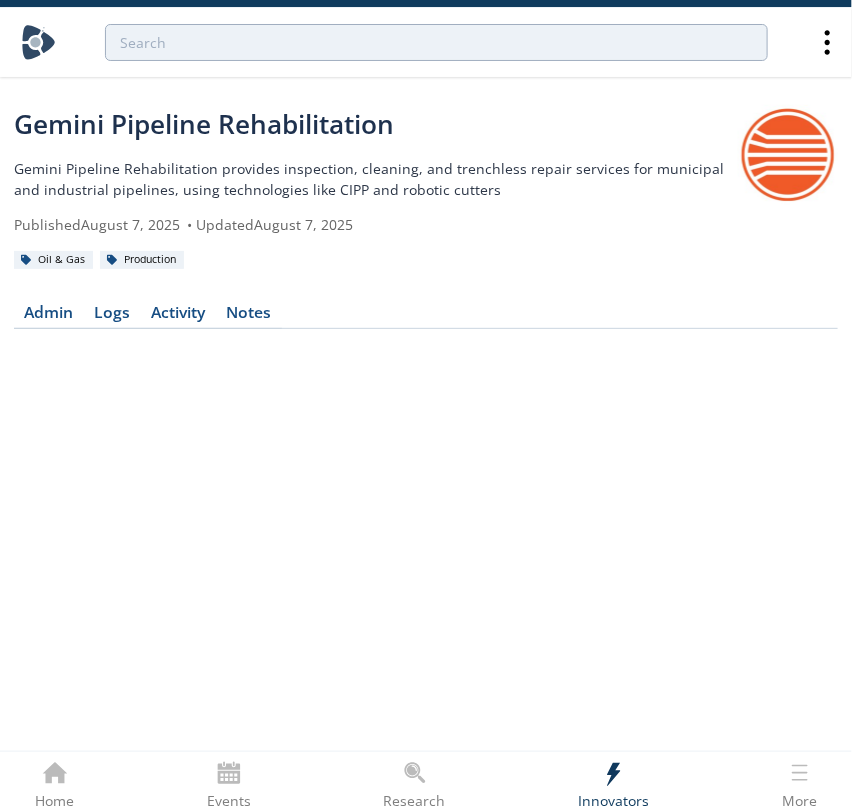 click on "Gemini Pipeline Rehabilitation
Gemini Pipeline Rehabilitation provides inspection, cleaning, and trenchless repair services for municipal and industrial pipelines, using technologies like CIPP and robotic cutters
Published  August 7, 2025
•
Updated  August 7, 2025
Oil & Gas
Production
Admin
Logs" 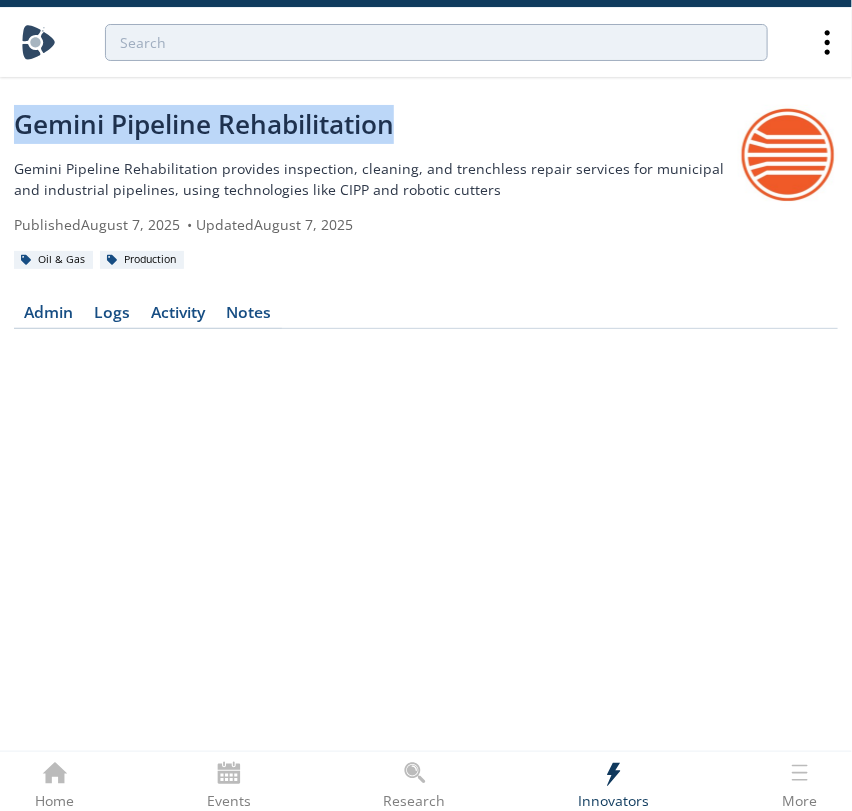 drag, startPoint x: 404, startPoint y: 130, endPoint x: -3, endPoint y: 127, distance: 407.01105 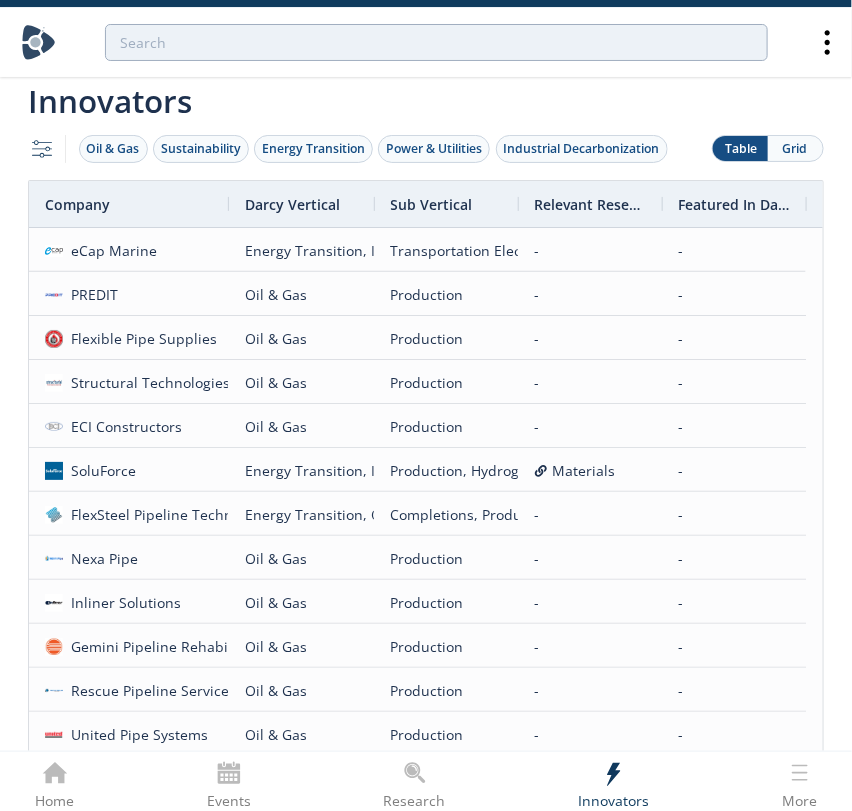 scroll, scrollTop: 222, scrollLeft: 0, axis: vertical 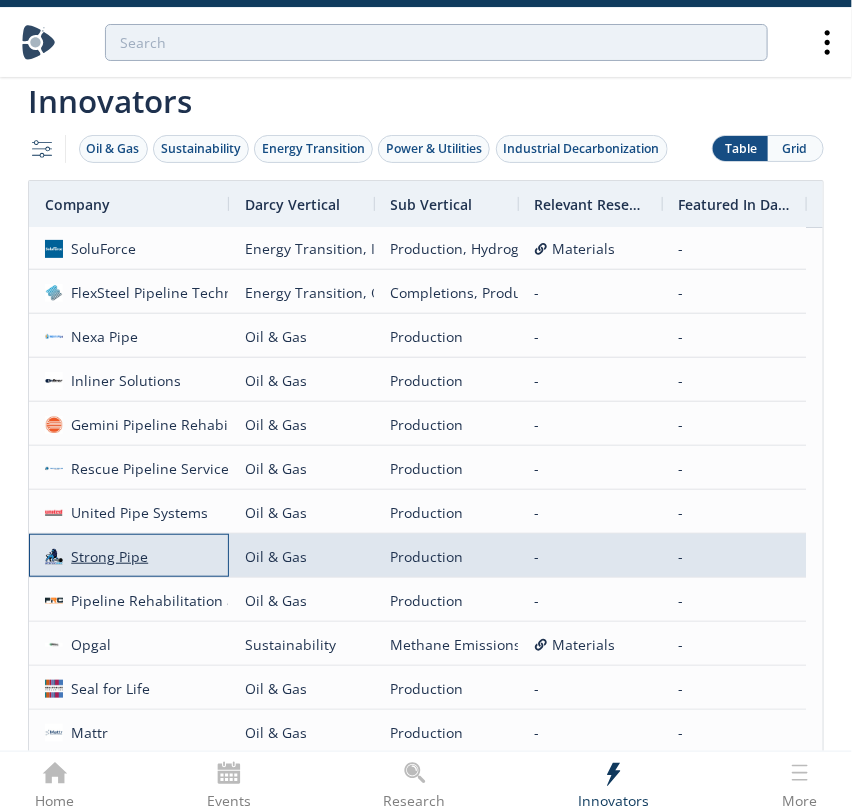 click on "Strong Pipe" at bounding box center (106, 556) 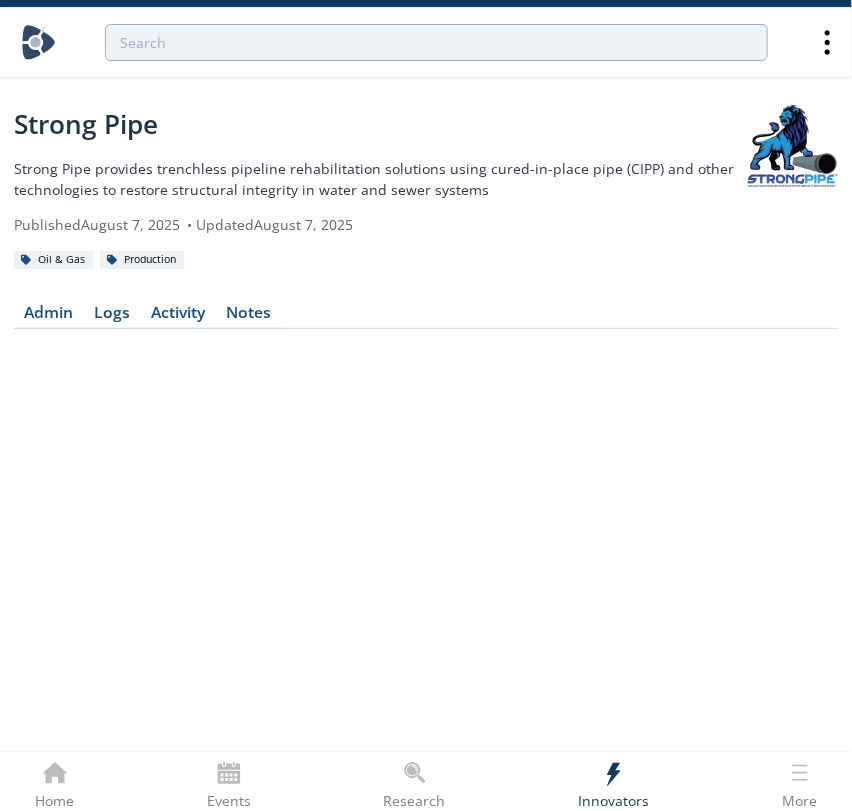 click on "Strong Pipe
Strong Pipe provides trenchless pipeline rehabilitation solutions using cured-in-place pipe (CIPP) and other technologies to restore structural integrity in water and sewer systems
Published  August 7, 2025
•
Updated  August 7, 2025
Oil & Gas
Production
Admin
Logs" 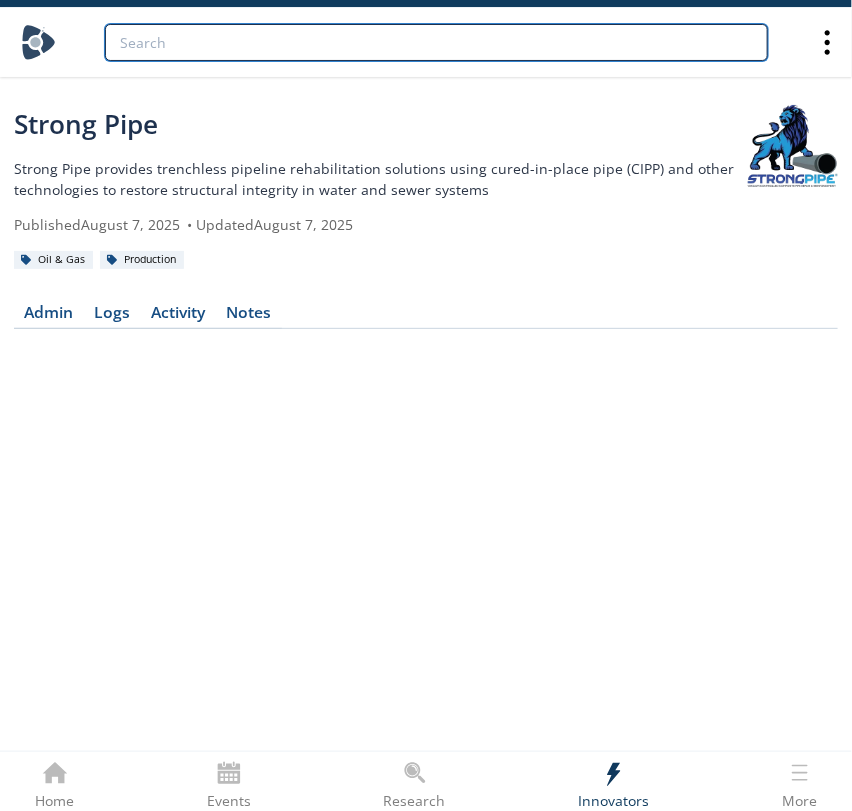 click at bounding box center [436, 42] 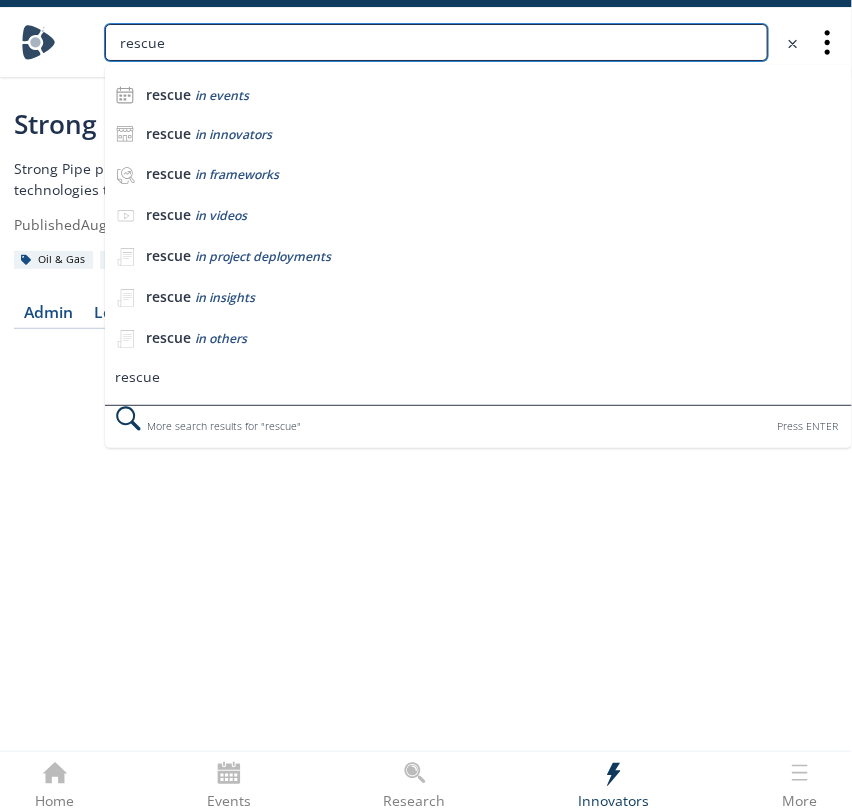 type on "rescue" 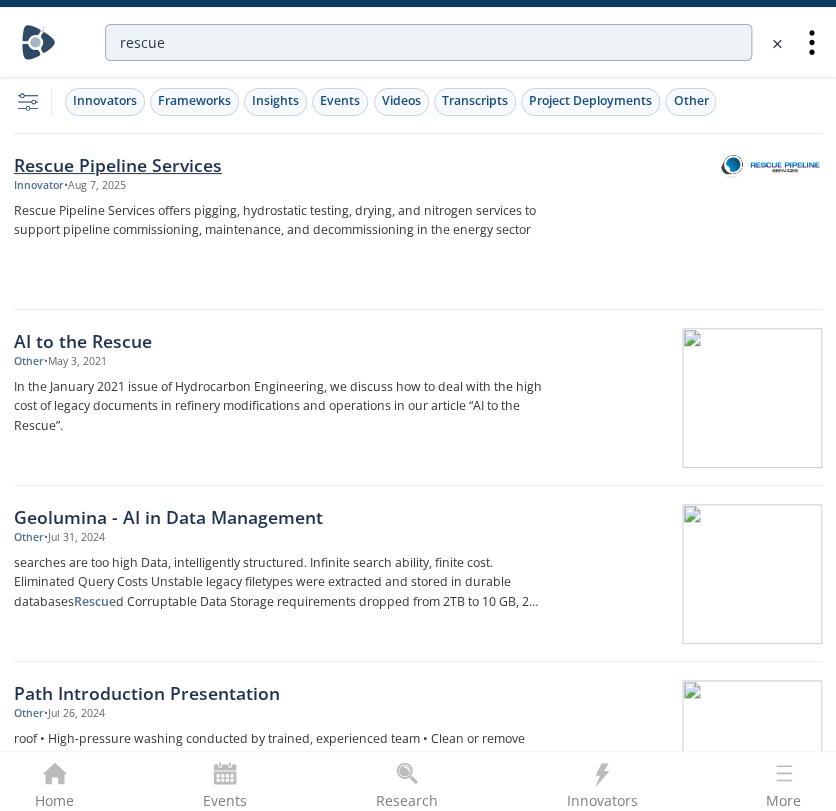click on "Rescue Pipeline Services
Innovator
• Aug 7, 2025
Rescue Pipeline Services offers pigging, hydrostatic testing, drying, and nitrogen services to support pipeline commissioning, maintenance, and decommissioning in the energy sector" at bounding box center [292, 222] 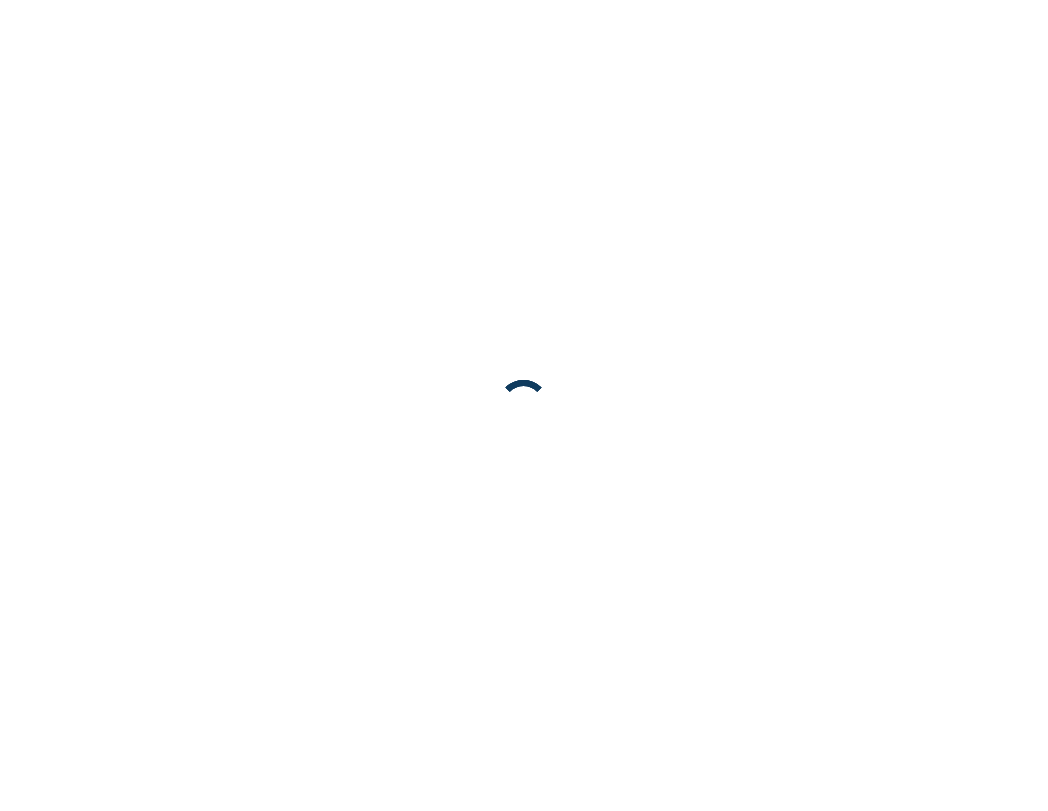 scroll, scrollTop: 0, scrollLeft: 0, axis: both 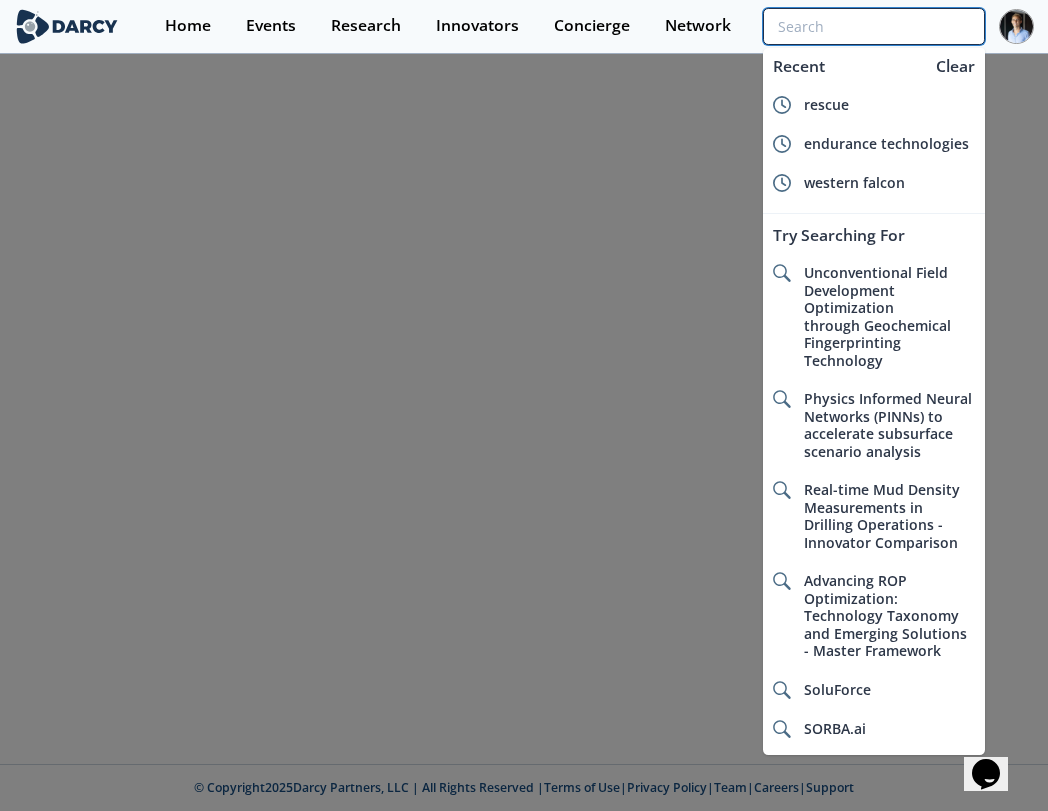click at bounding box center (874, 26) 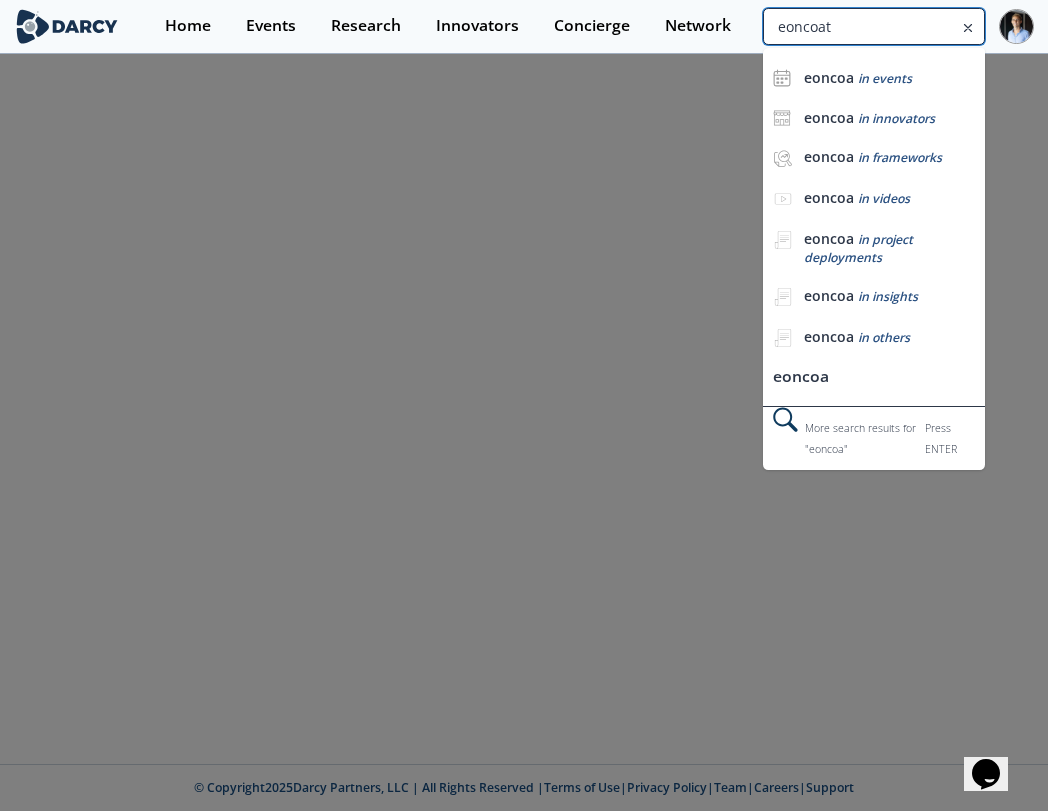 type on "eoncoat" 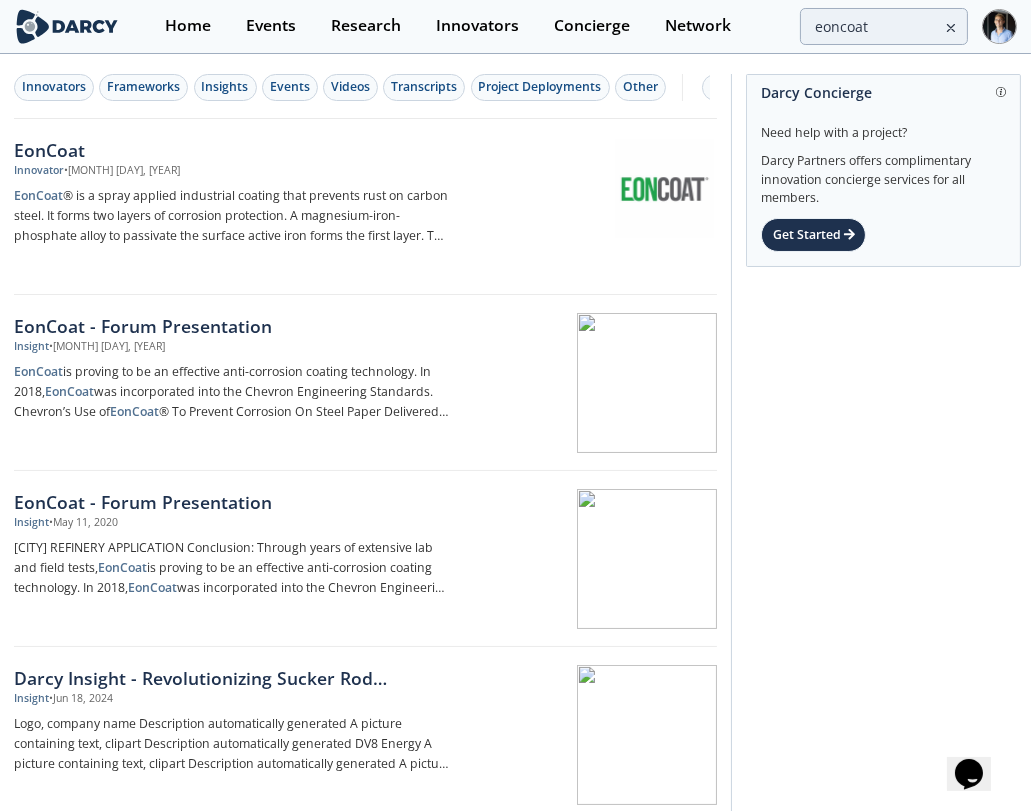 click on "EonCoat" at bounding box center [232, 150] 